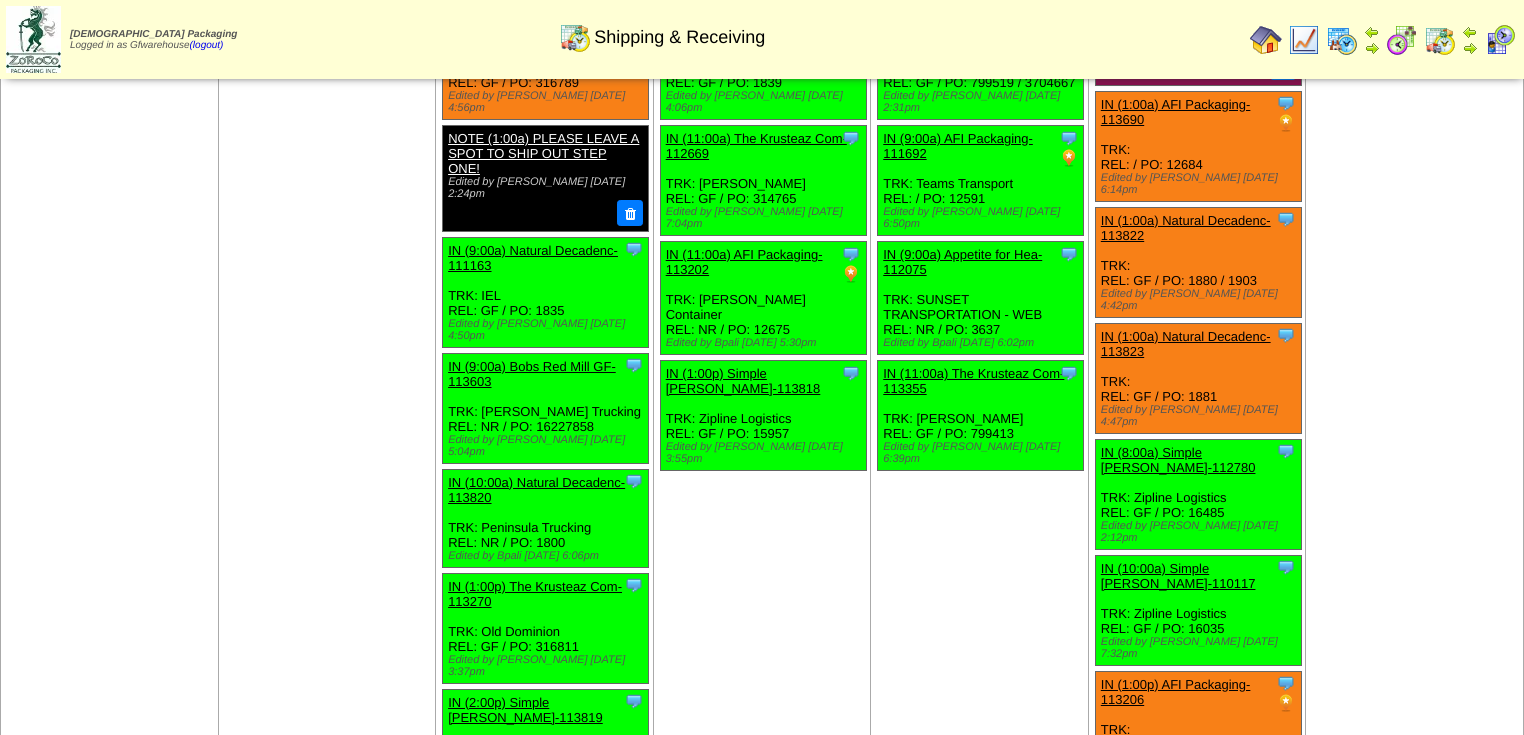 scroll, scrollTop: 0, scrollLeft: 0, axis: both 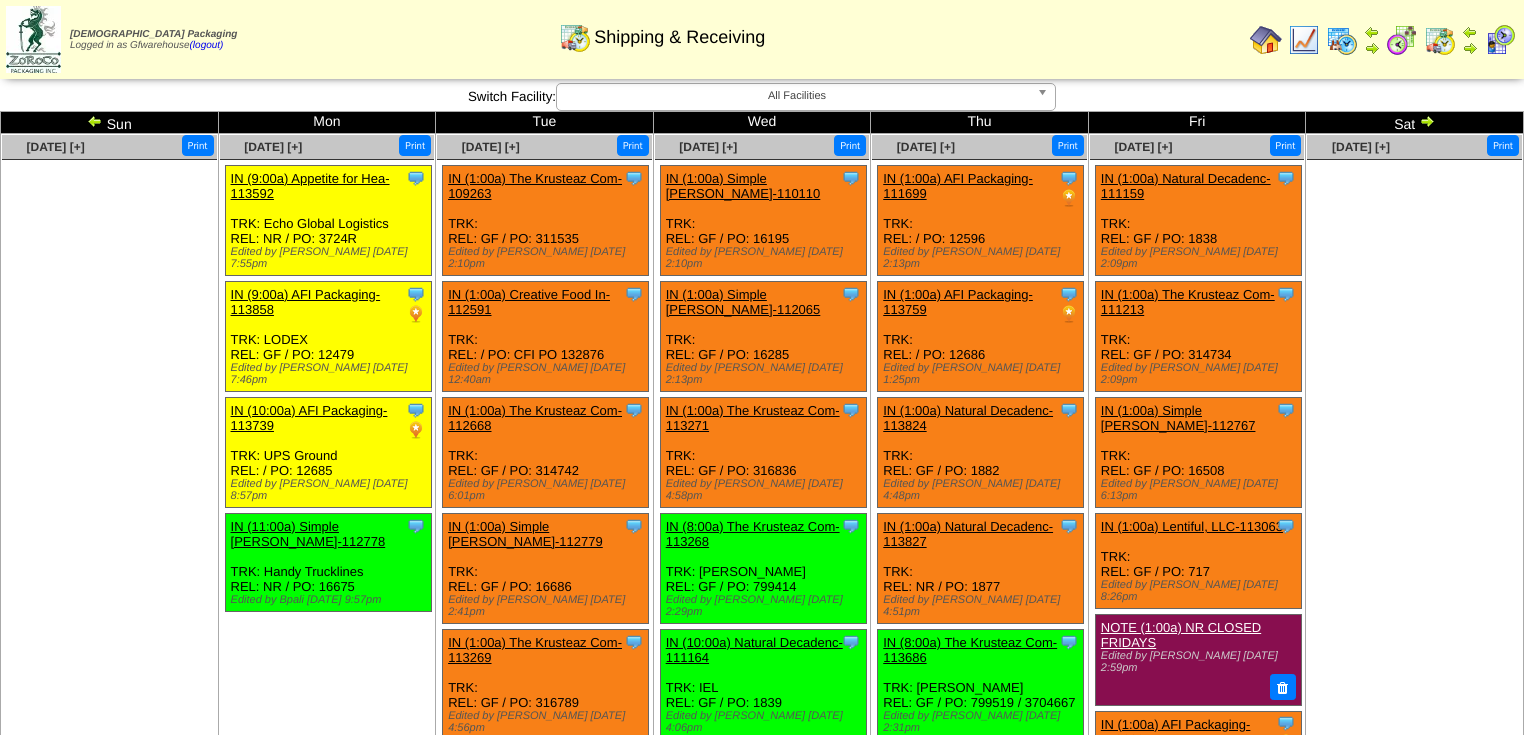 click on "Jul 12                        [+]
Print" at bounding box center [1415, 780] 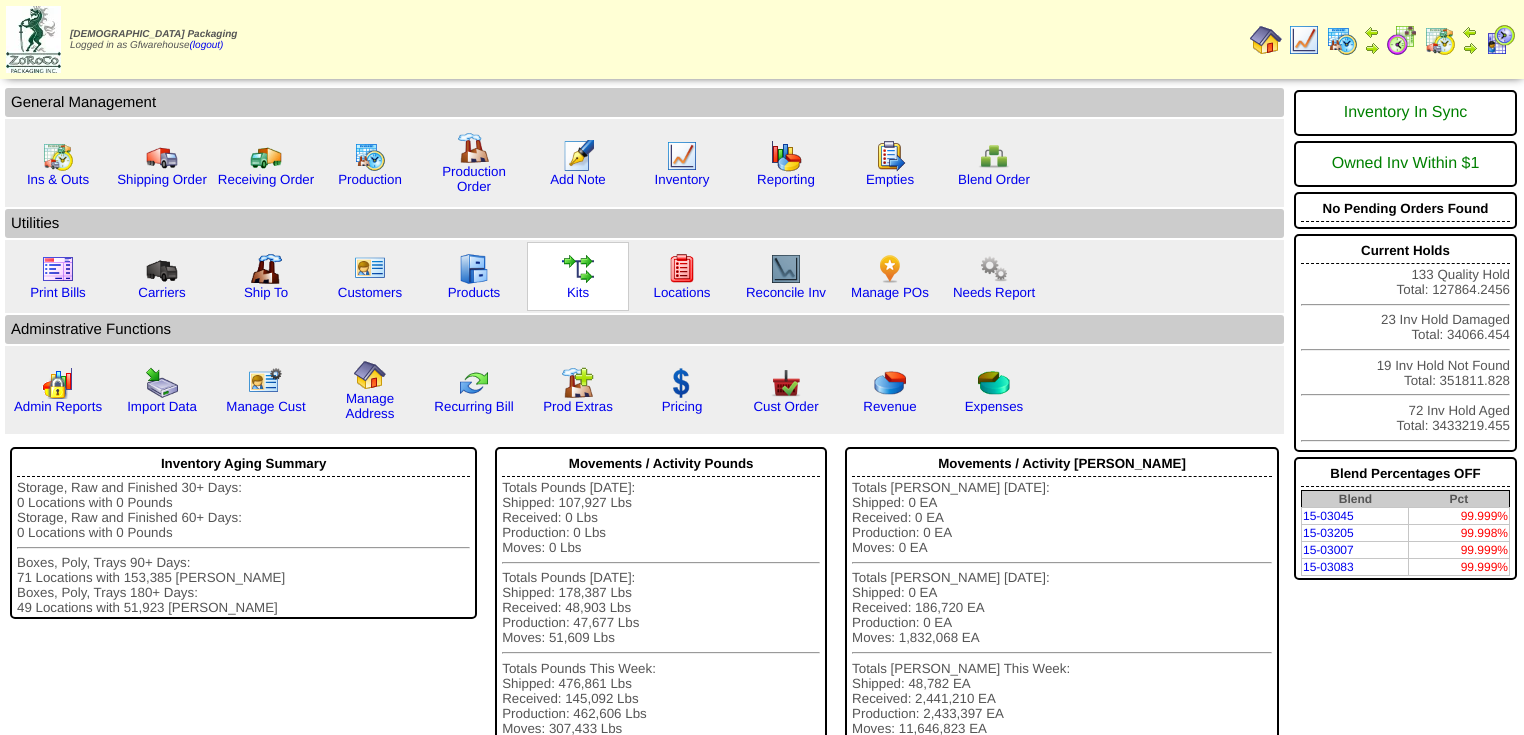 scroll, scrollTop: 0, scrollLeft: 0, axis: both 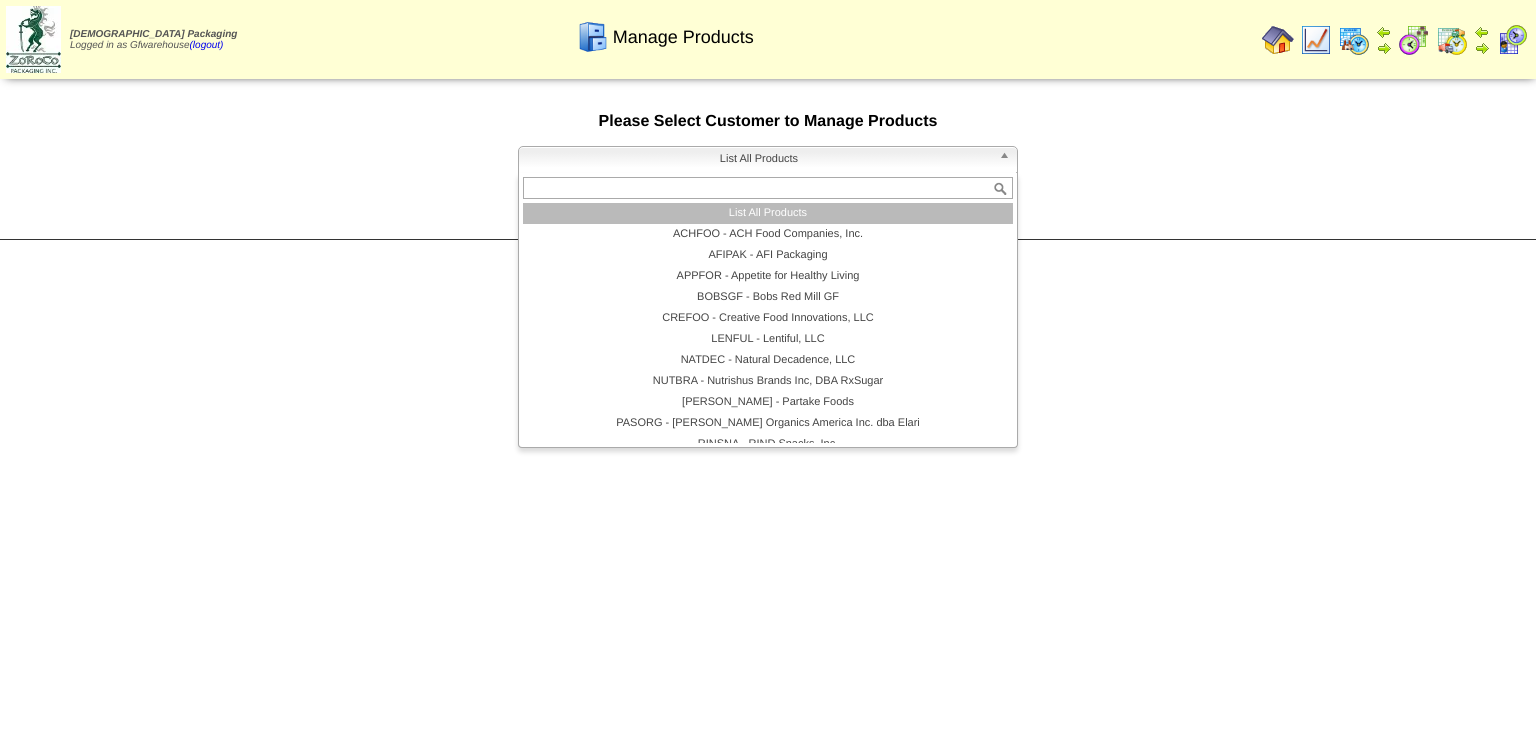click at bounding box center [1008, 160] 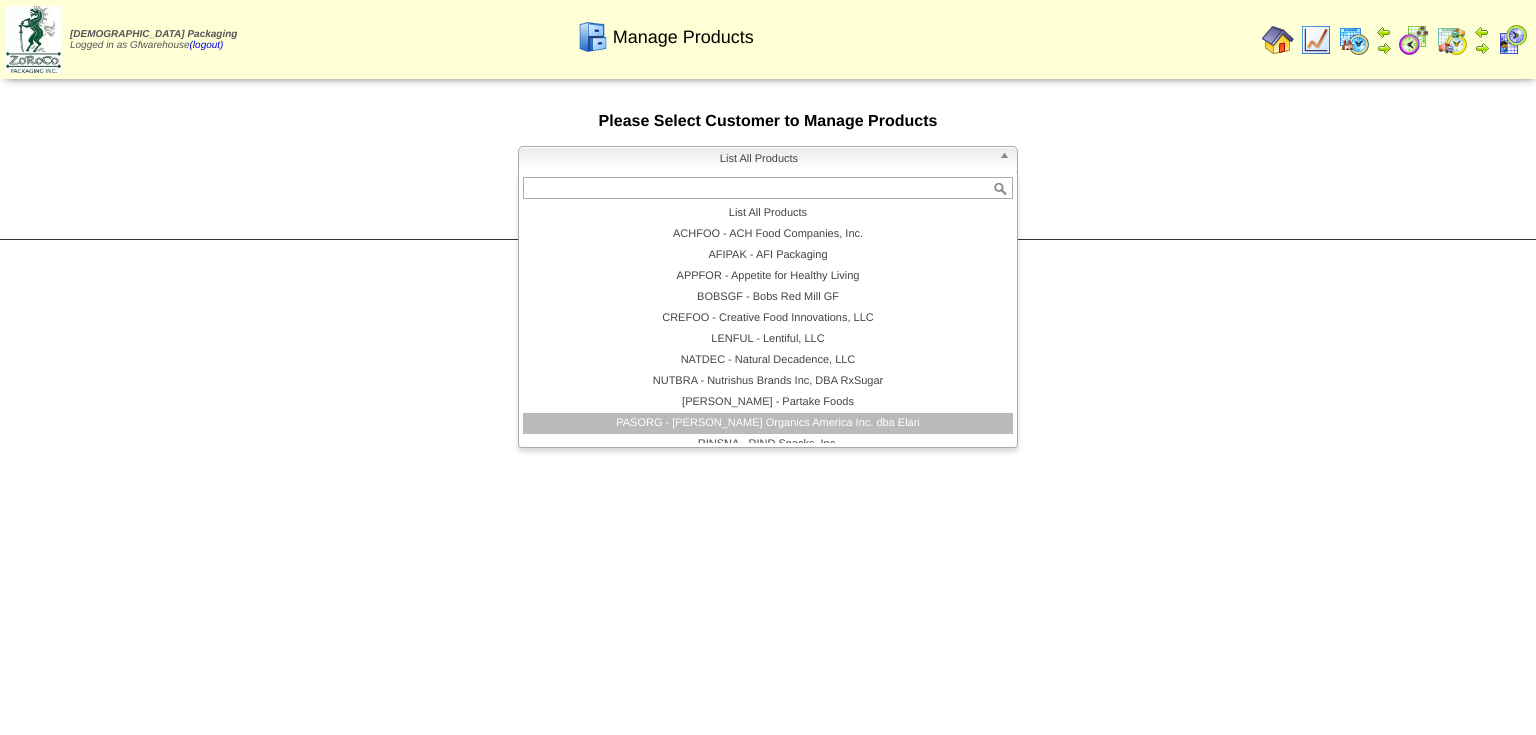 scroll, scrollTop: 96, scrollLeft: 0, axis: vertical 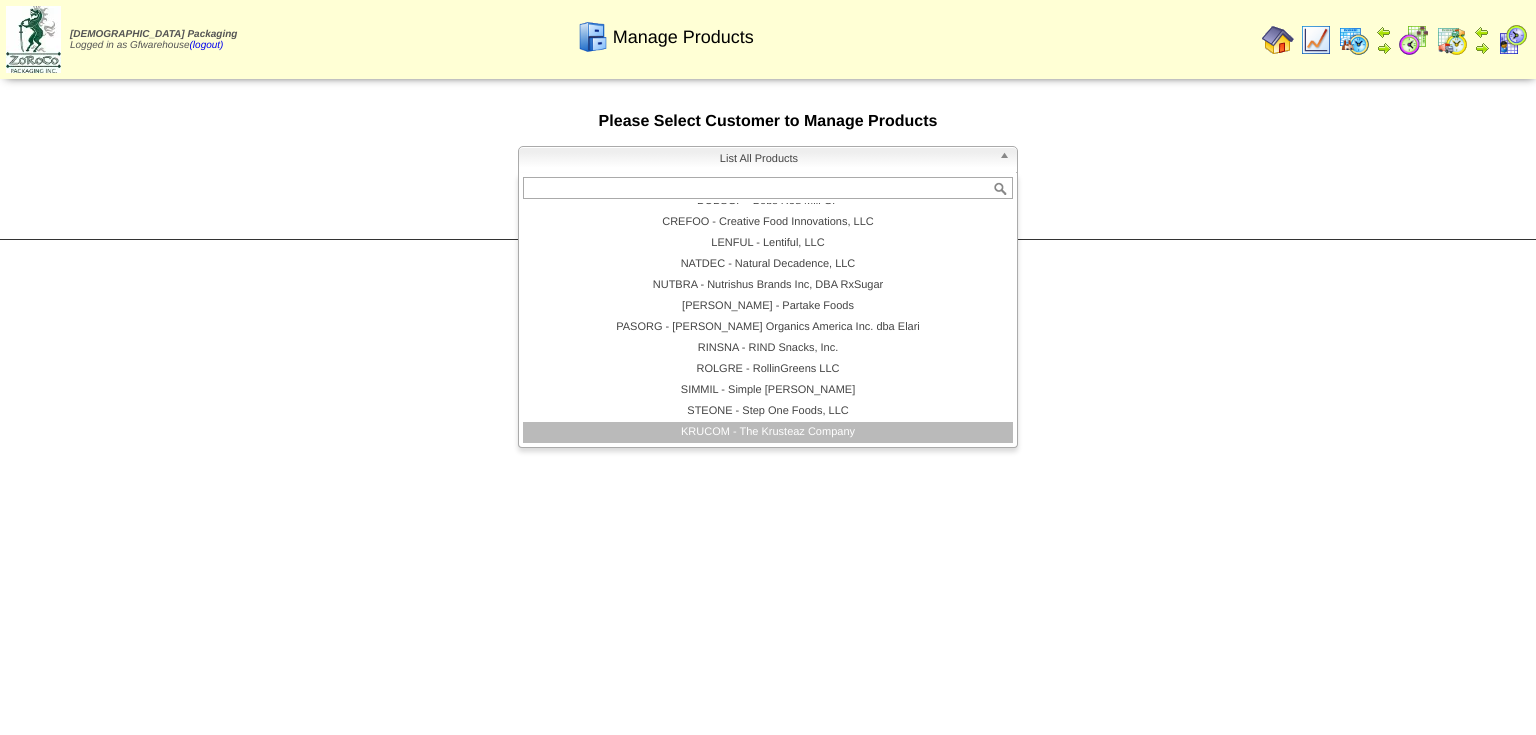 click on "KRUCOM - The Krusteaz Company" at bounding box center [768, 432] 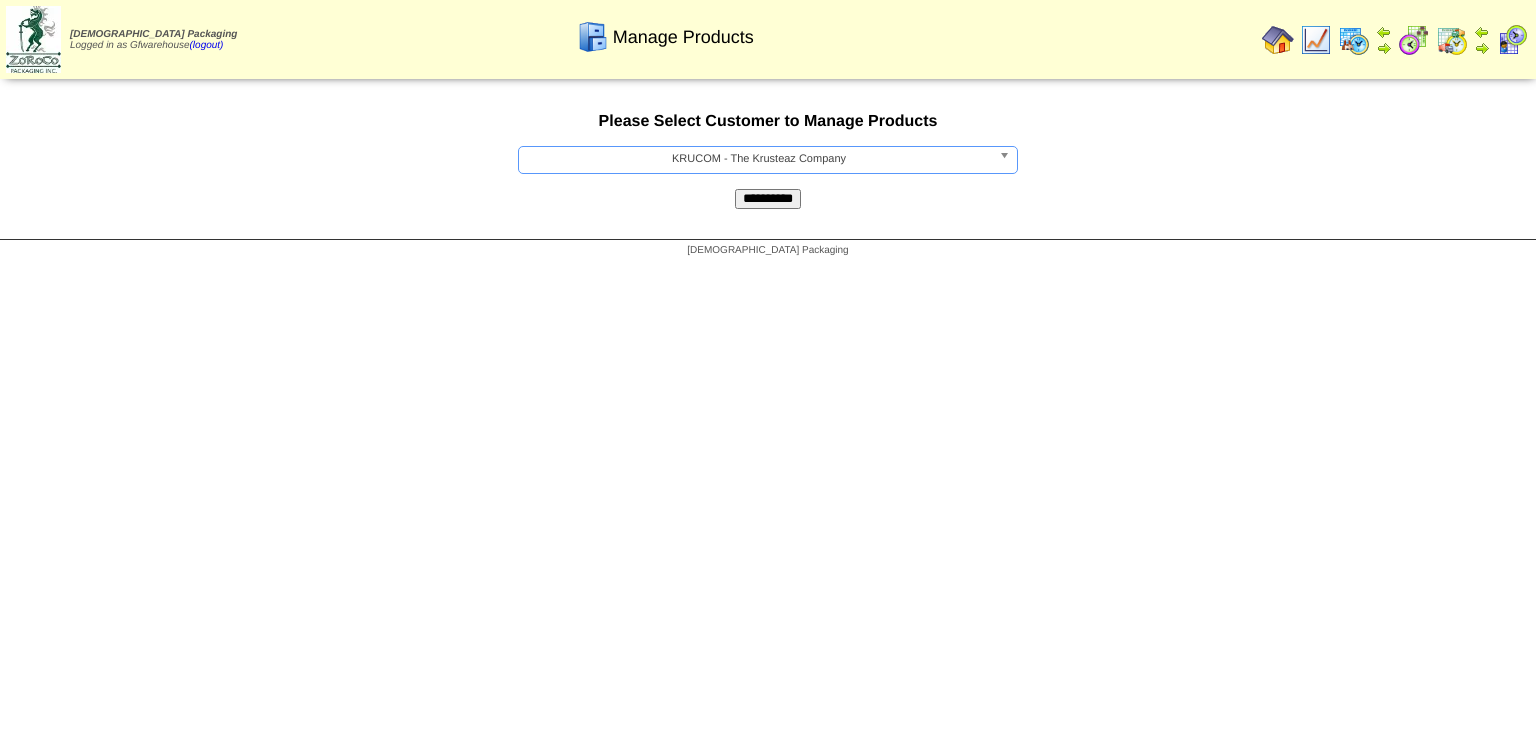 click on "**********" at bounding box center [768, 199] 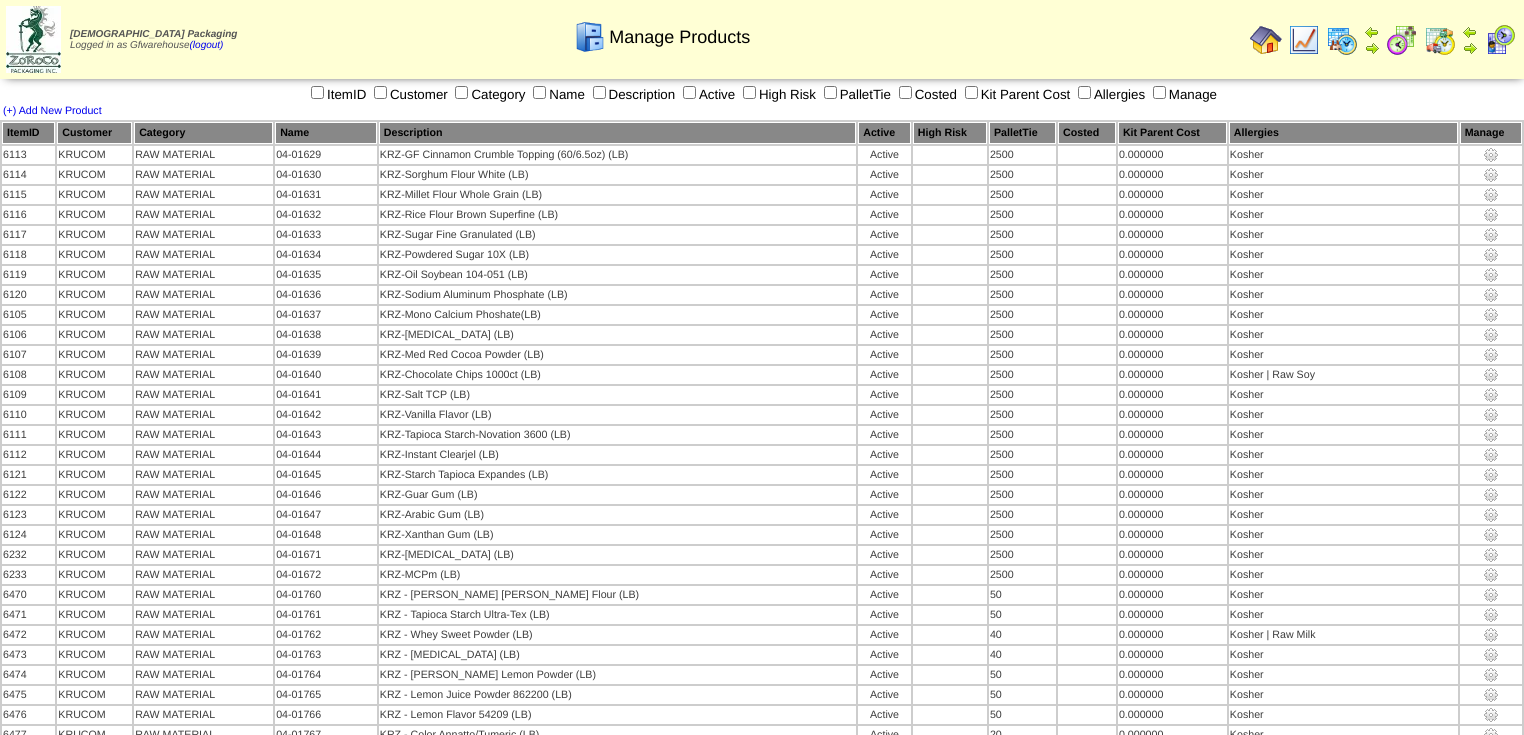 scroll, scrollTop: 0, scrollLeft: 0, axis: both 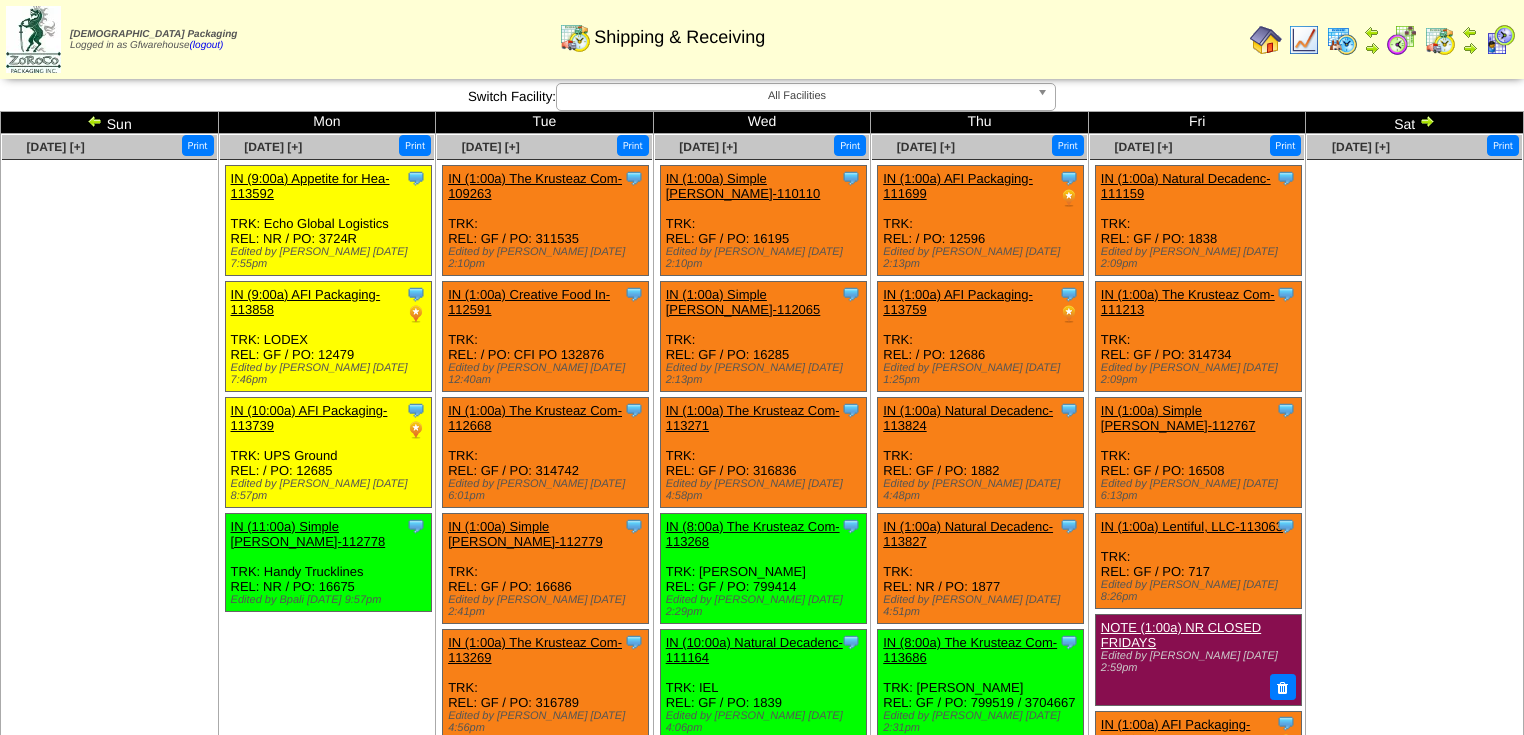click at bounding box center [95, 121] 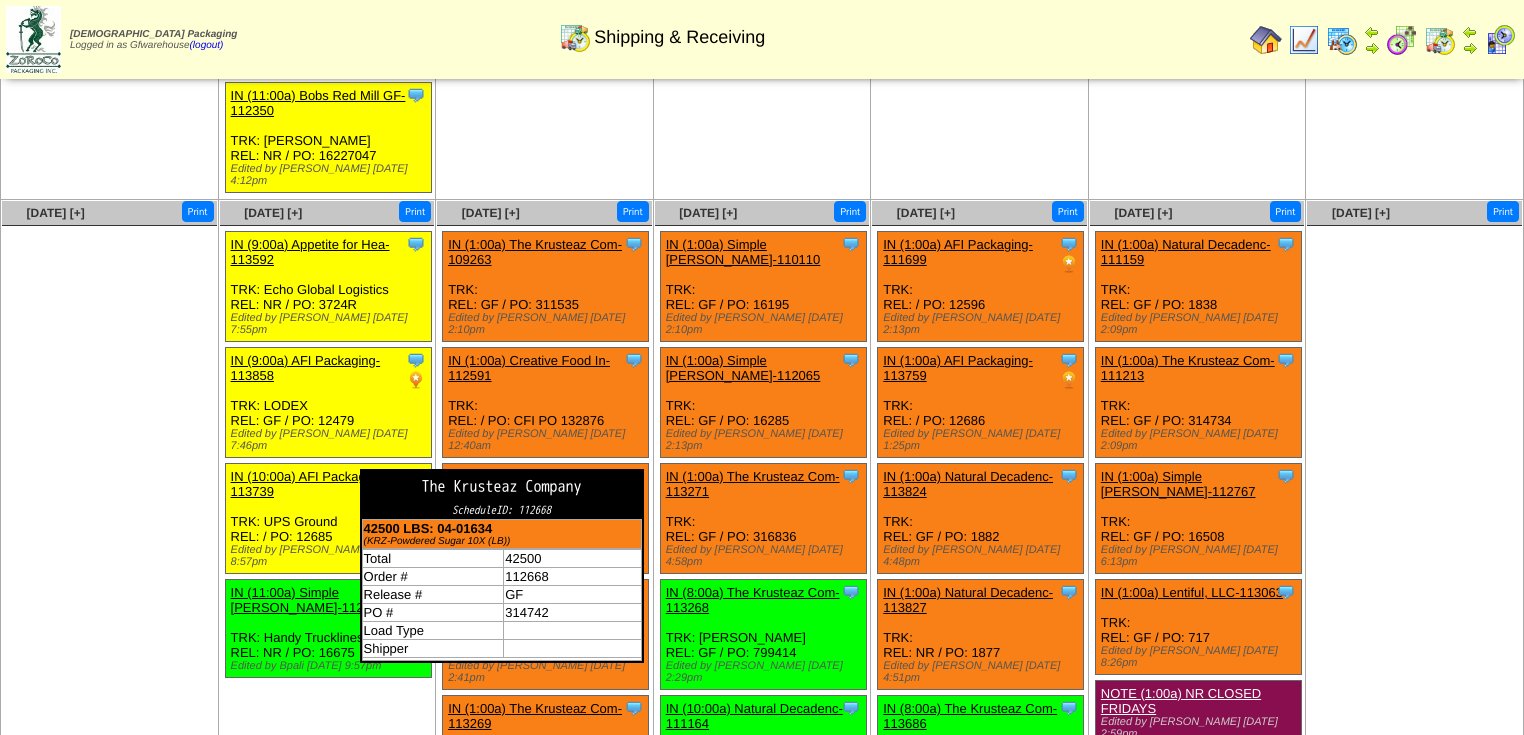 scroll, scrollTop: 1040, scrollLeft: 0, axis: vertical 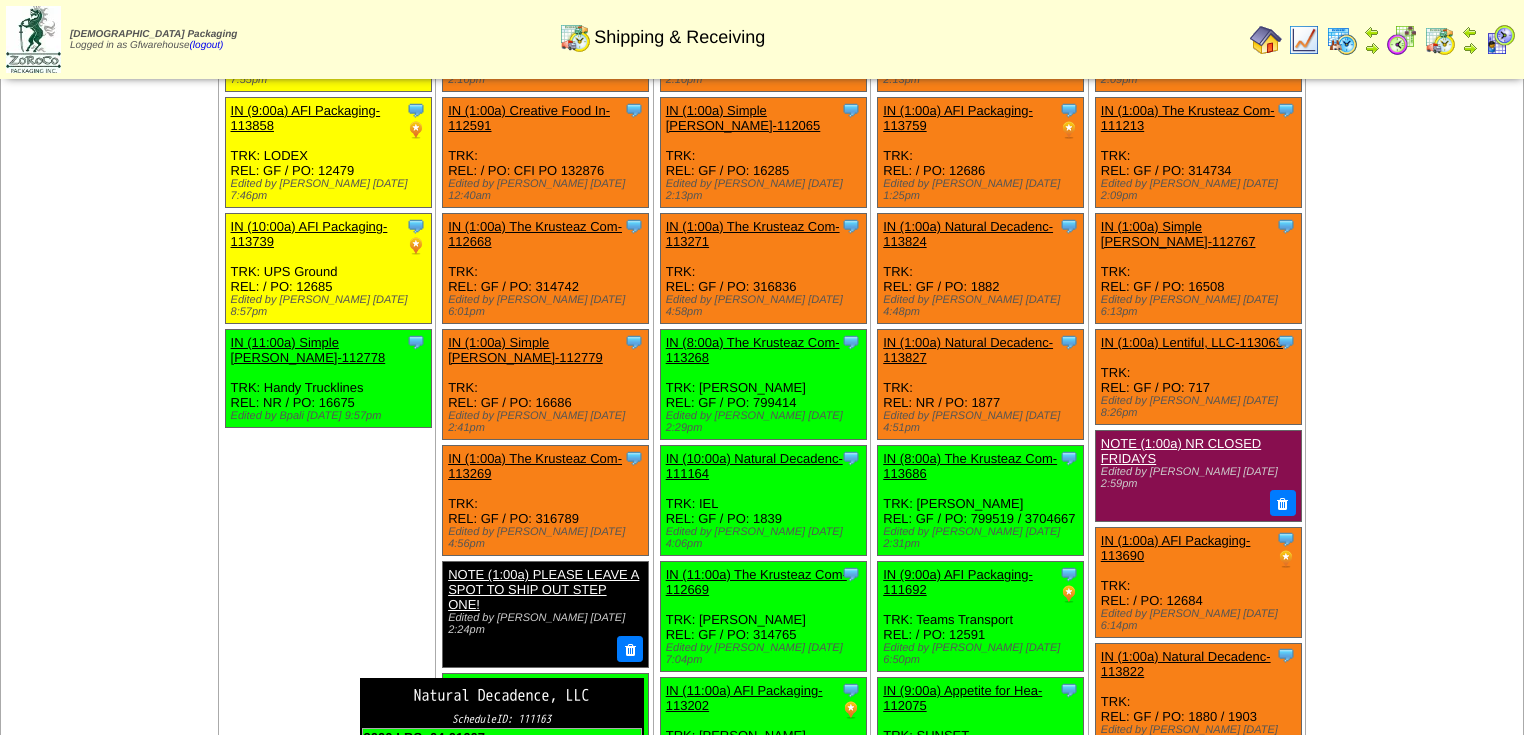 drag, startPoint x: 575, startPoint y: 400, endPoint x: 632, endPoint y: 419, distance: 60.083275 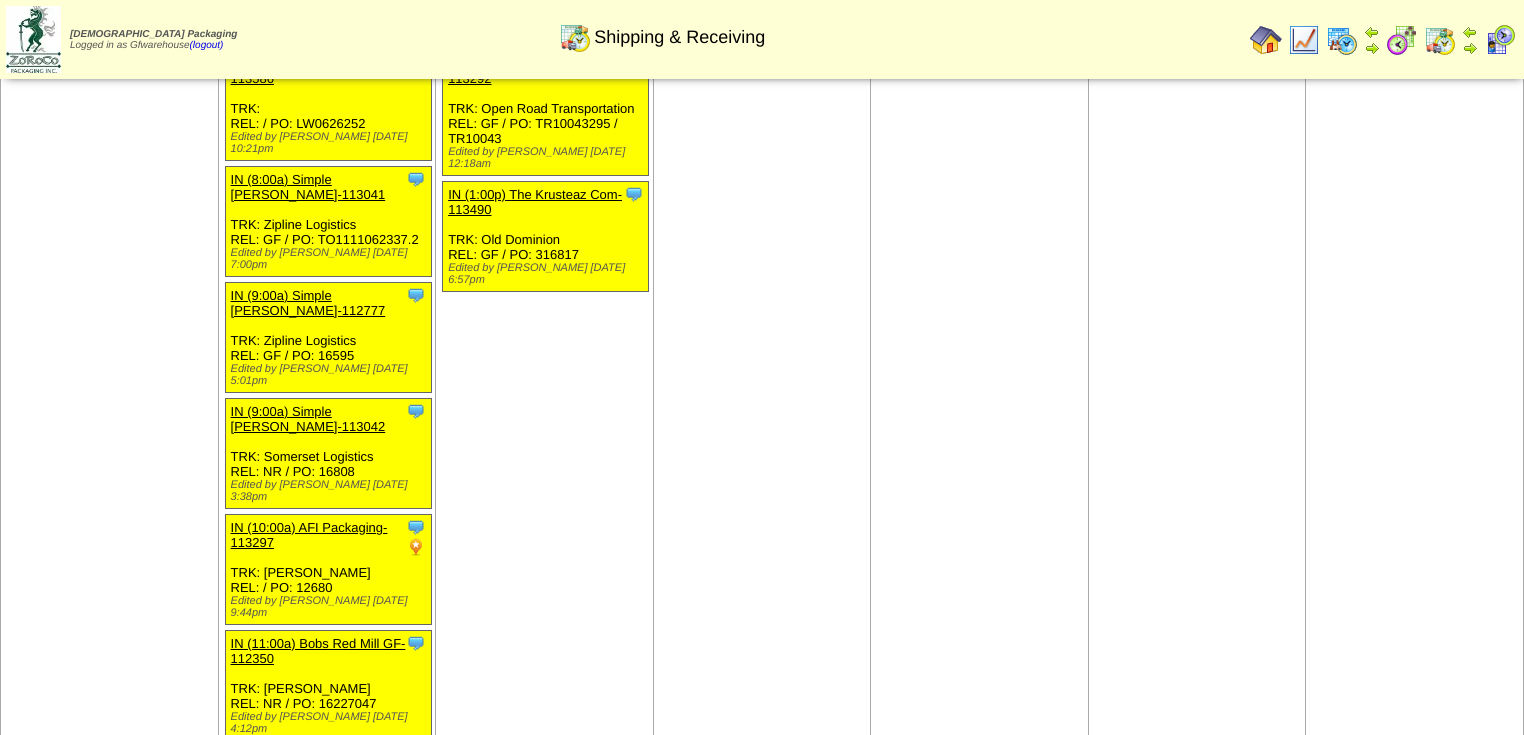 scroll, scrollTop: 560, scrollLeft: 0, axis: vertical 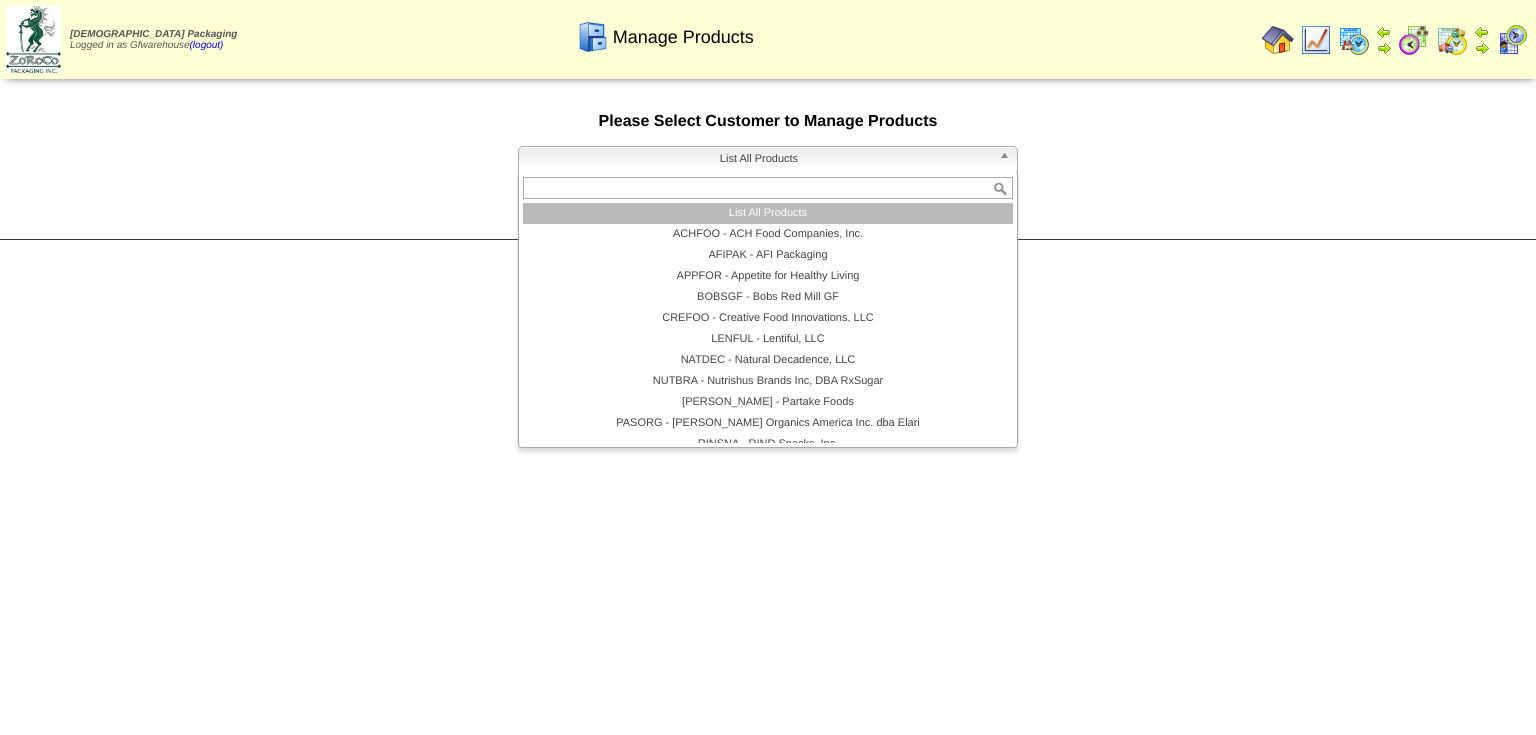 click at bounding box center [1008, 160] 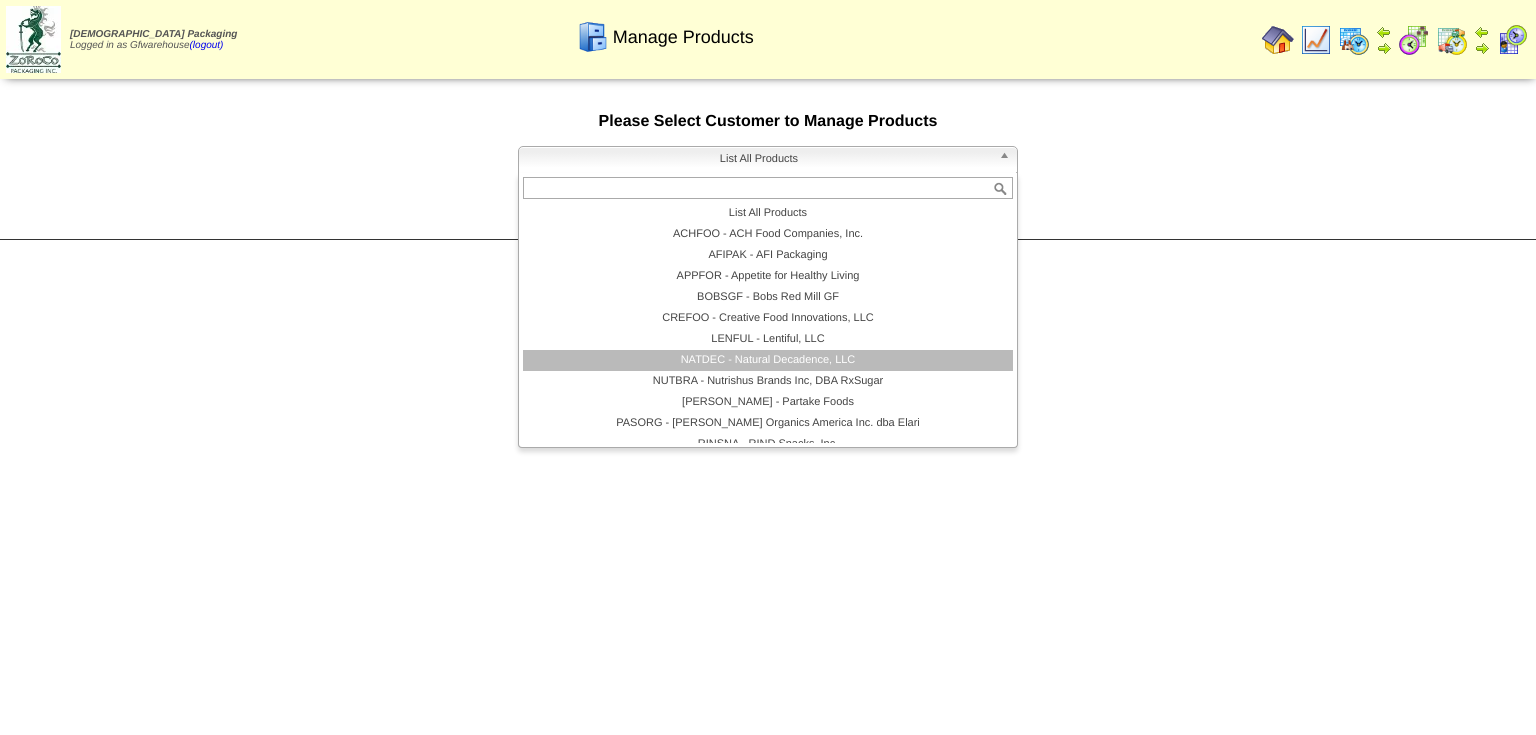 click on "NATDEC - Natural Decadence, LLC" at bounding box center [768, 360] 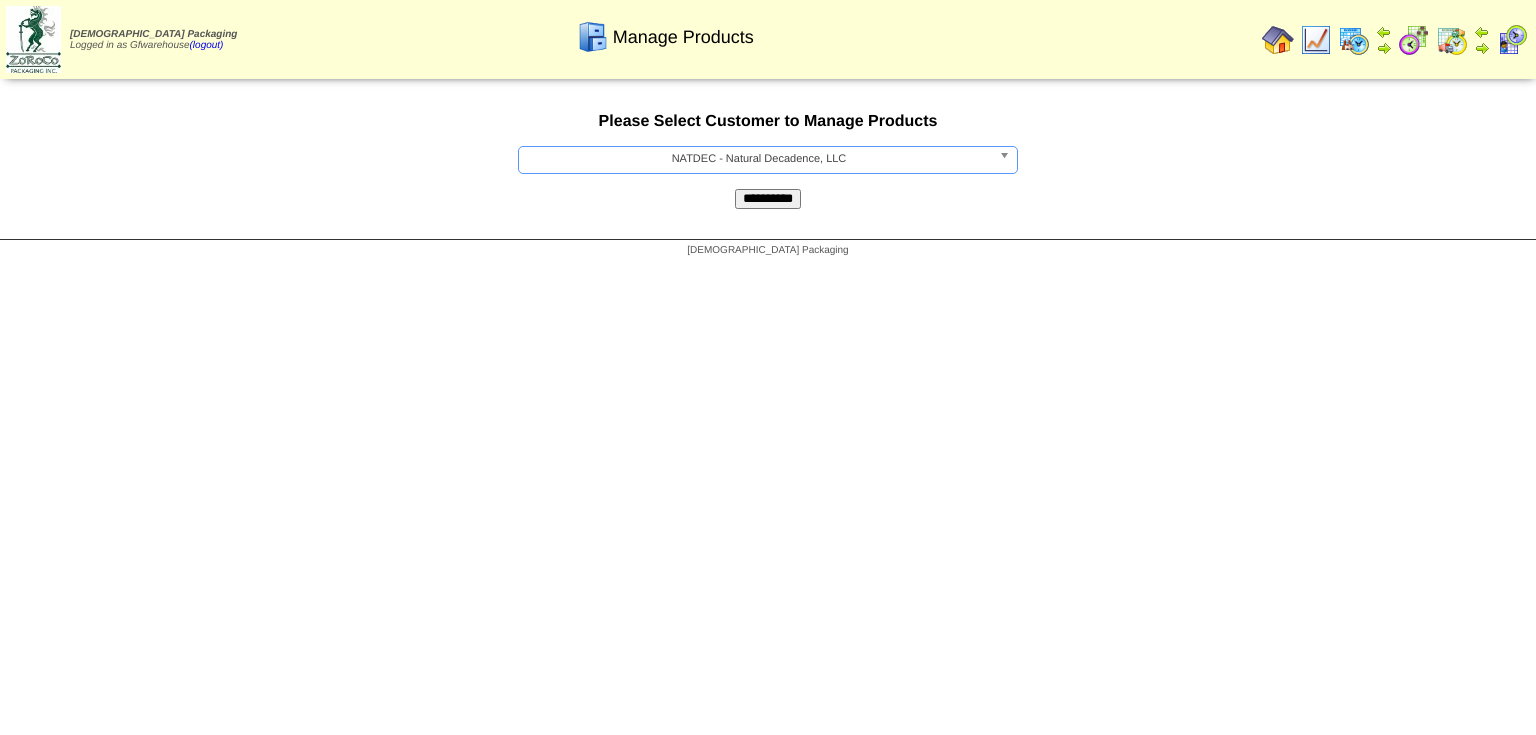 click on "**********" at bounding box center [768, 199] 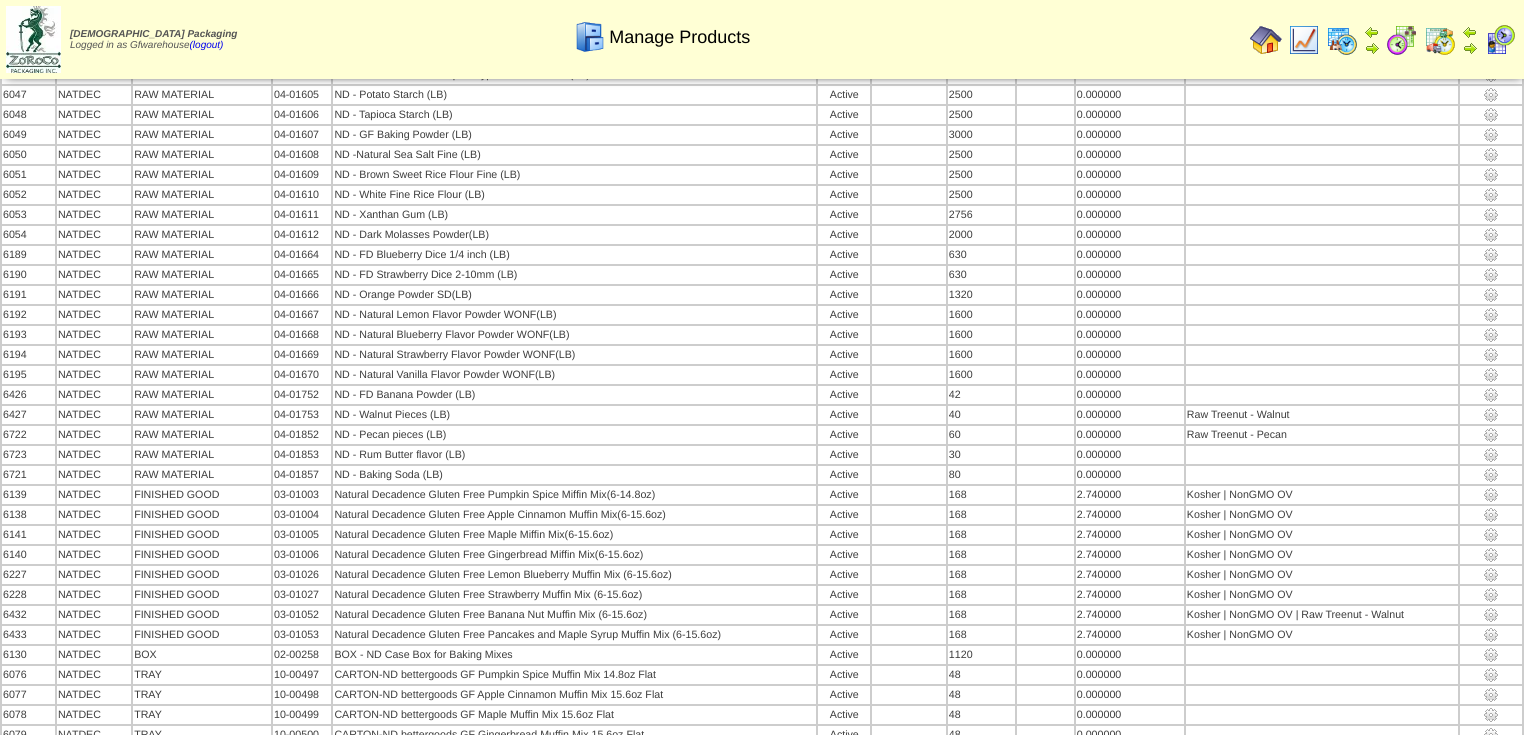 scroll, scrollTop: 0, scrollLeft: 0, axis: both 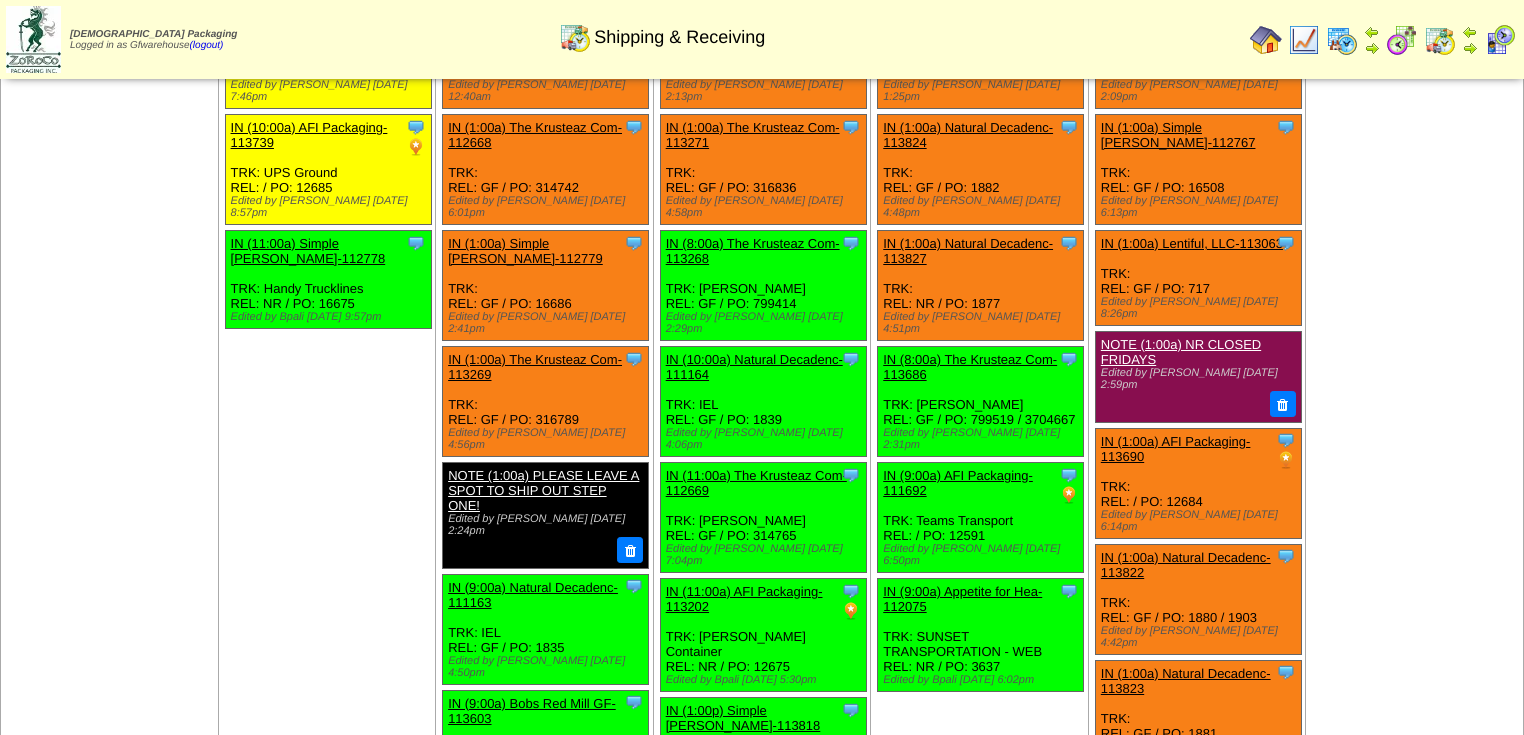 drag, startPoint x: 641, startPoint y: 324, endPoint x: 808, endPoint y: 580, distance: 305.65503 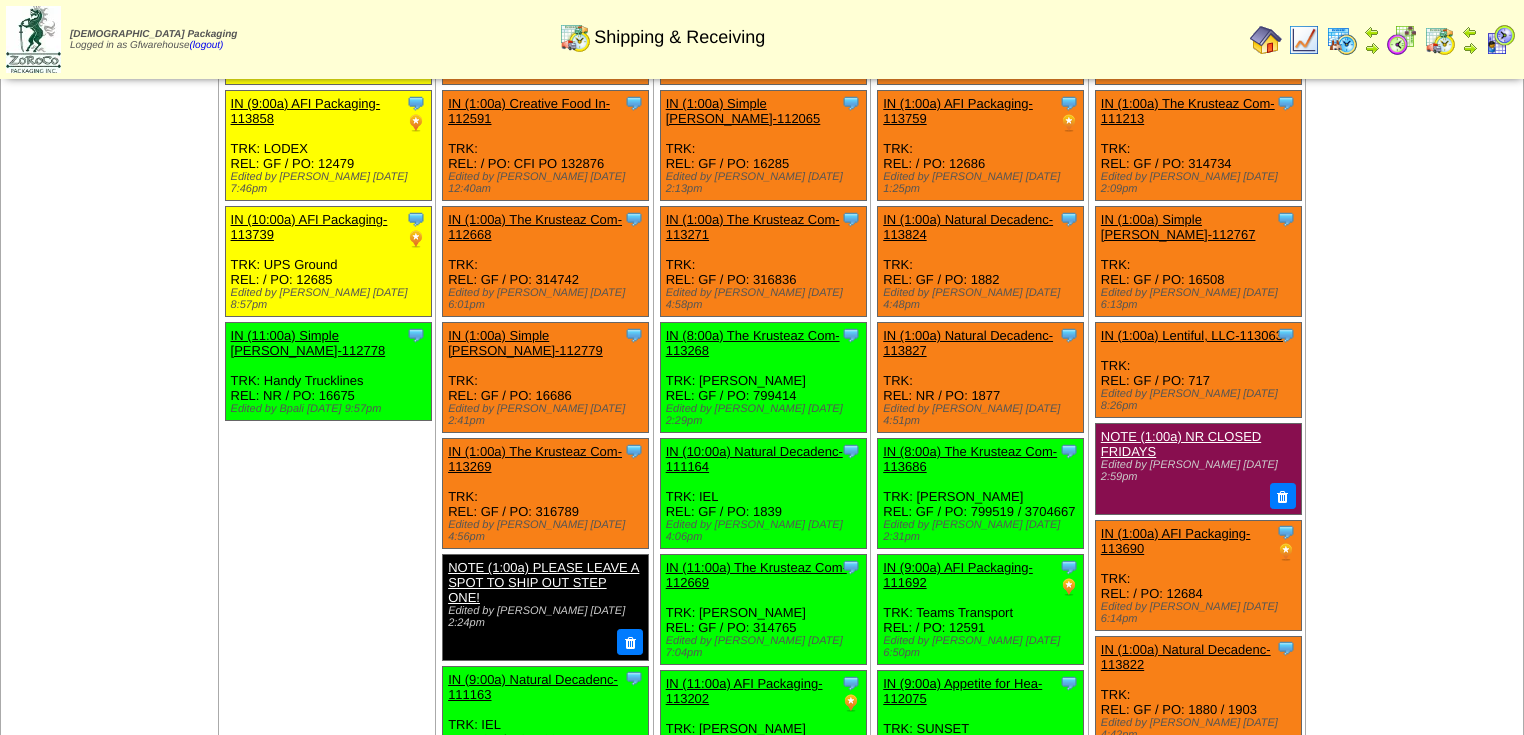 scroll, scrollTop: 1171, scrollLeft: 0, axis: vertical 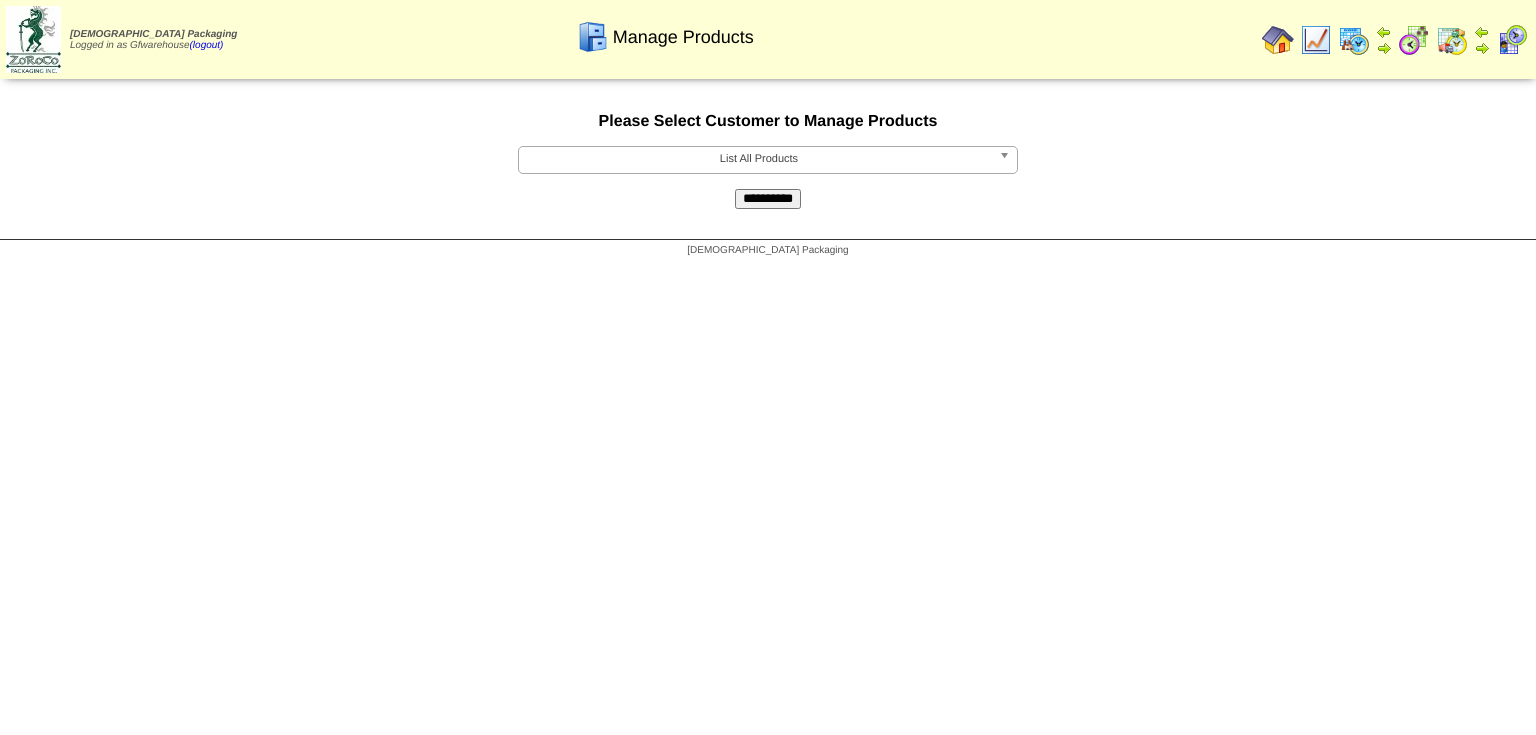 click at bounding box center [1008, 160] 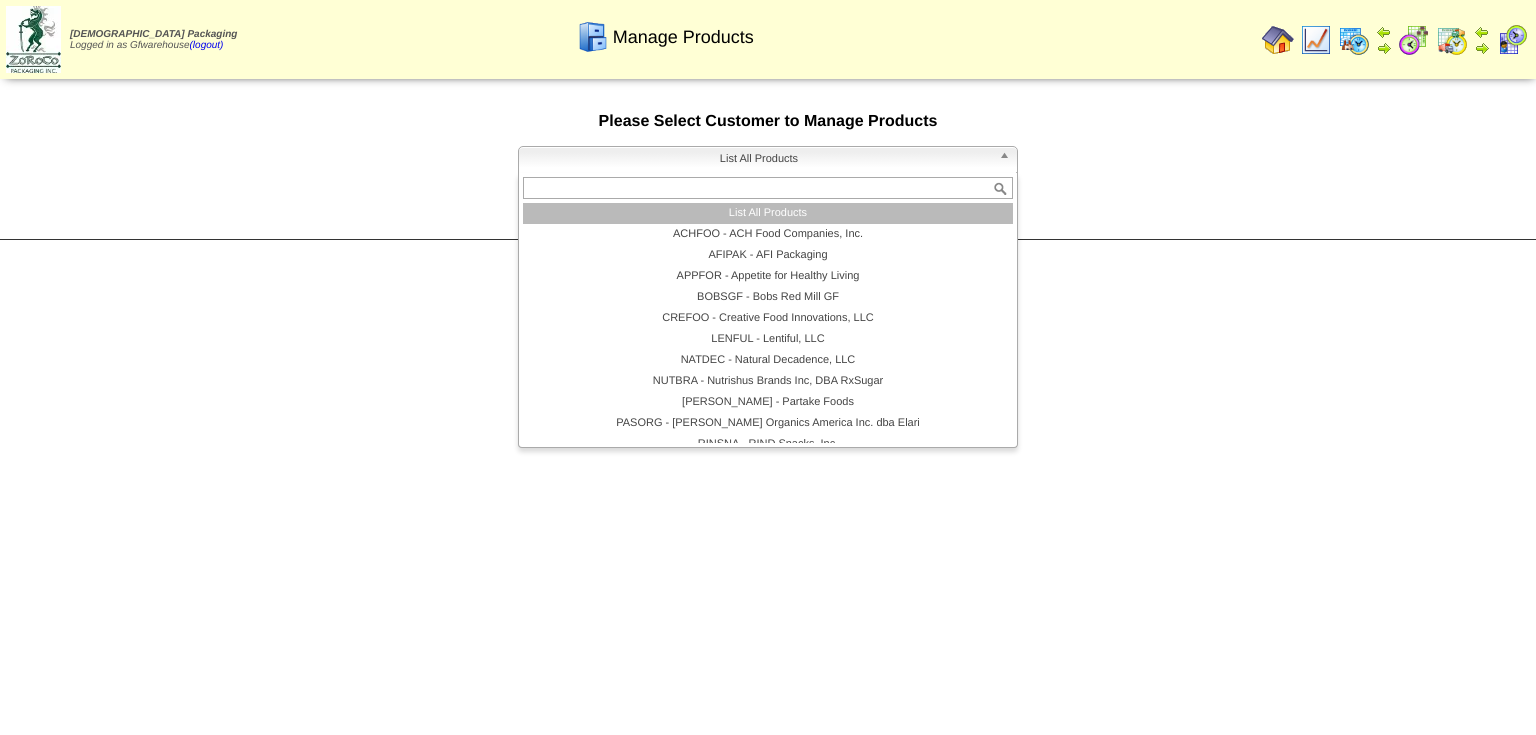 scroll, scrollTop: 12, scrollLeft: 0, axis: vertical 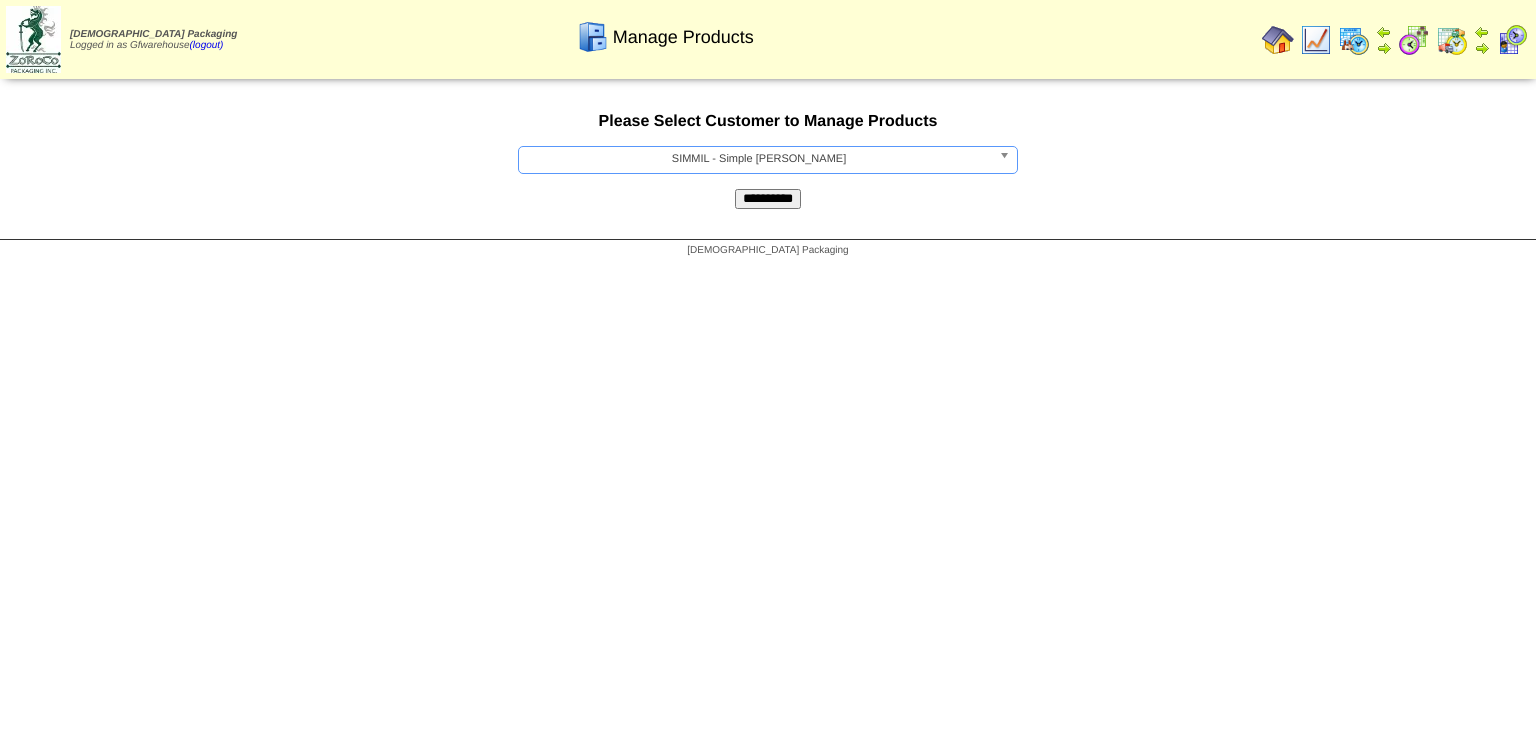 click at bounding box center (1008, 160) 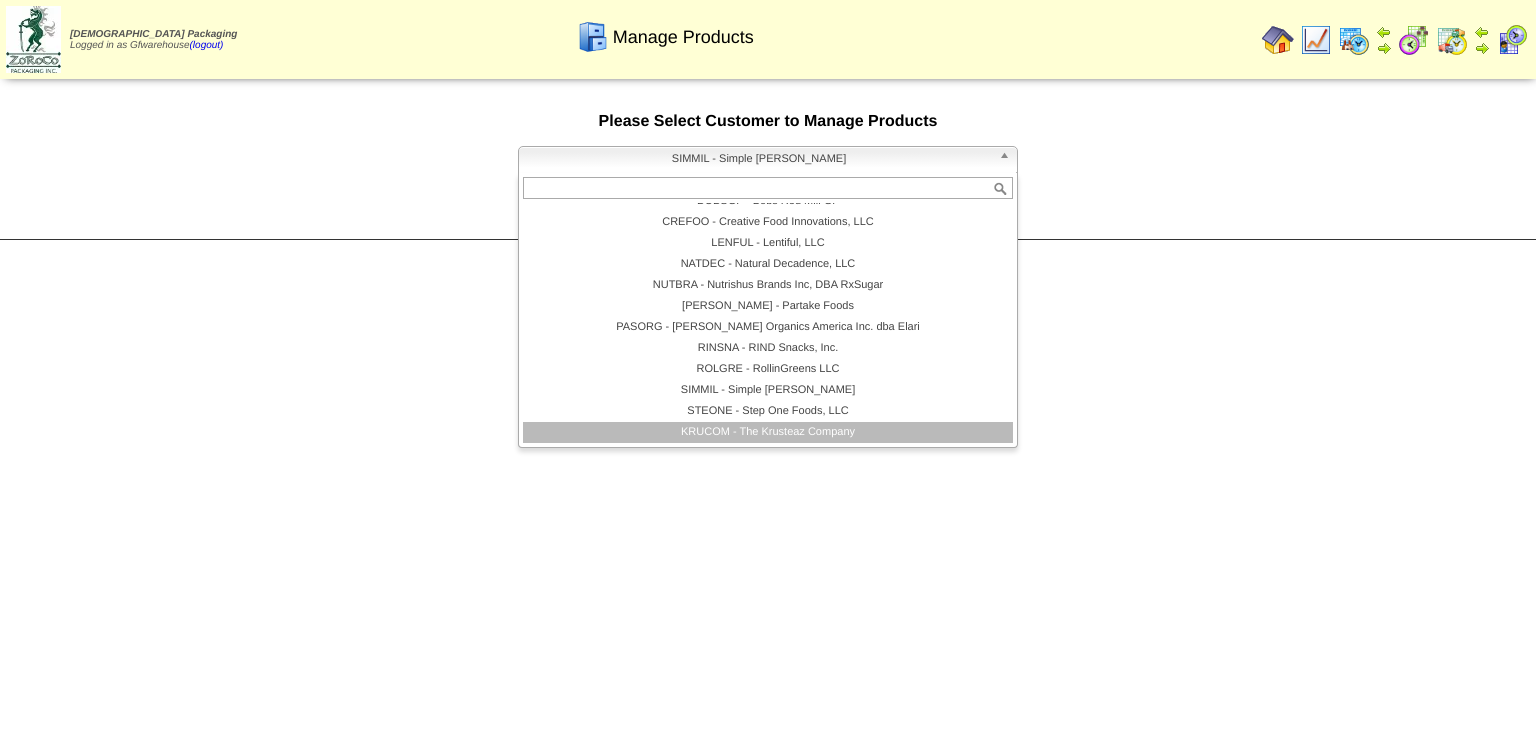 click on "KRUCOM - The Krusteaz Company" at bounding box center [768, 432] 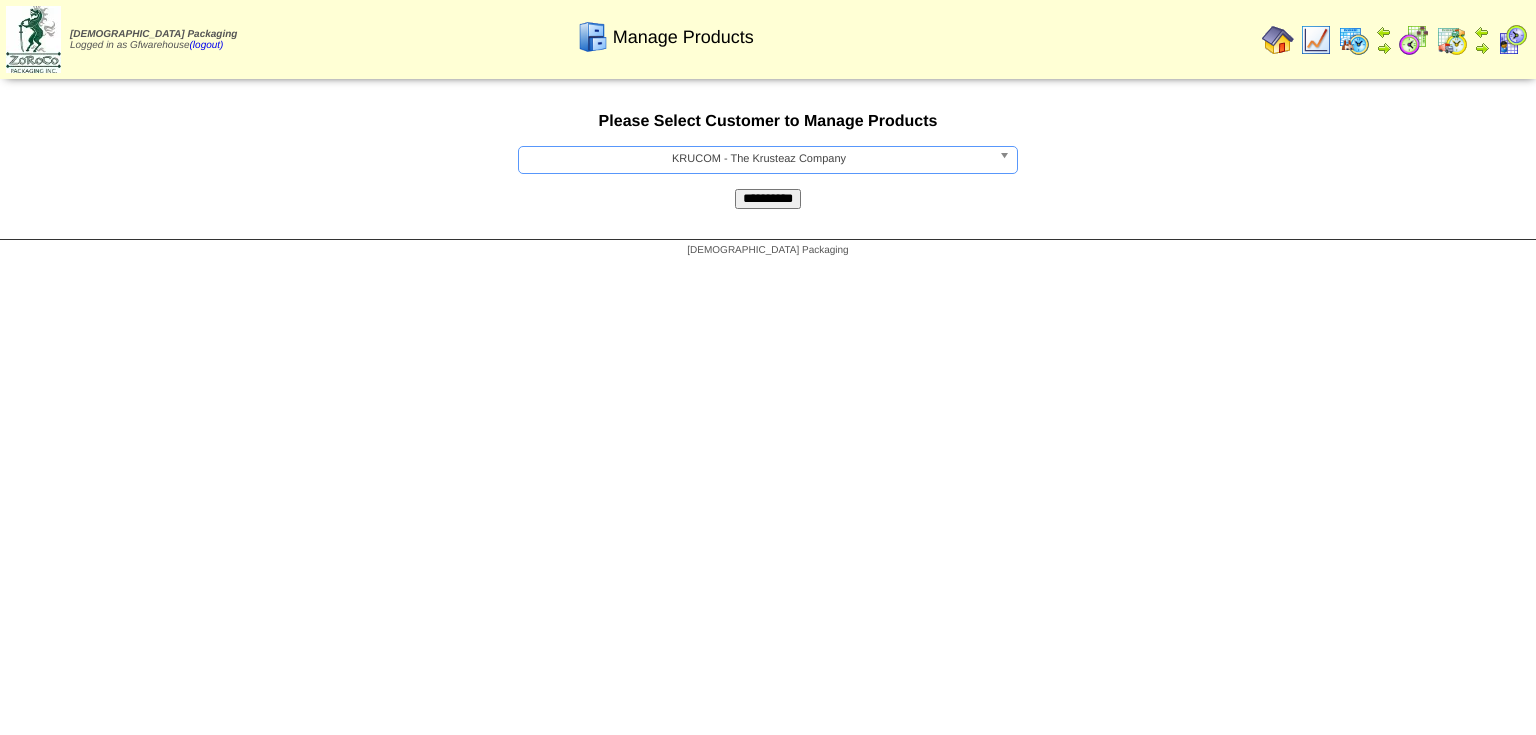 click on "**********" at bounding box center [768, 199] 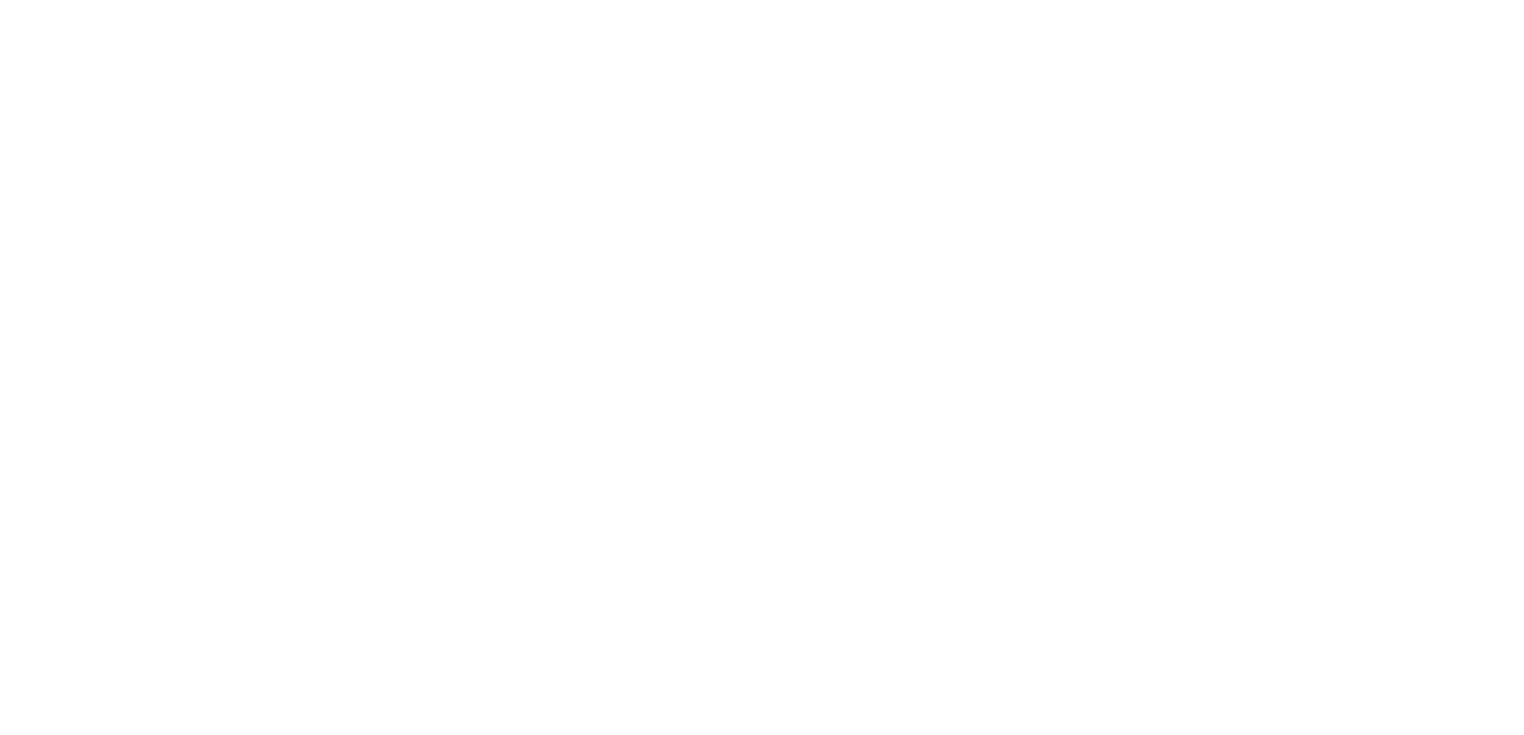 scroll, scrollTop: 0, scrollLeft: 0, axis: both 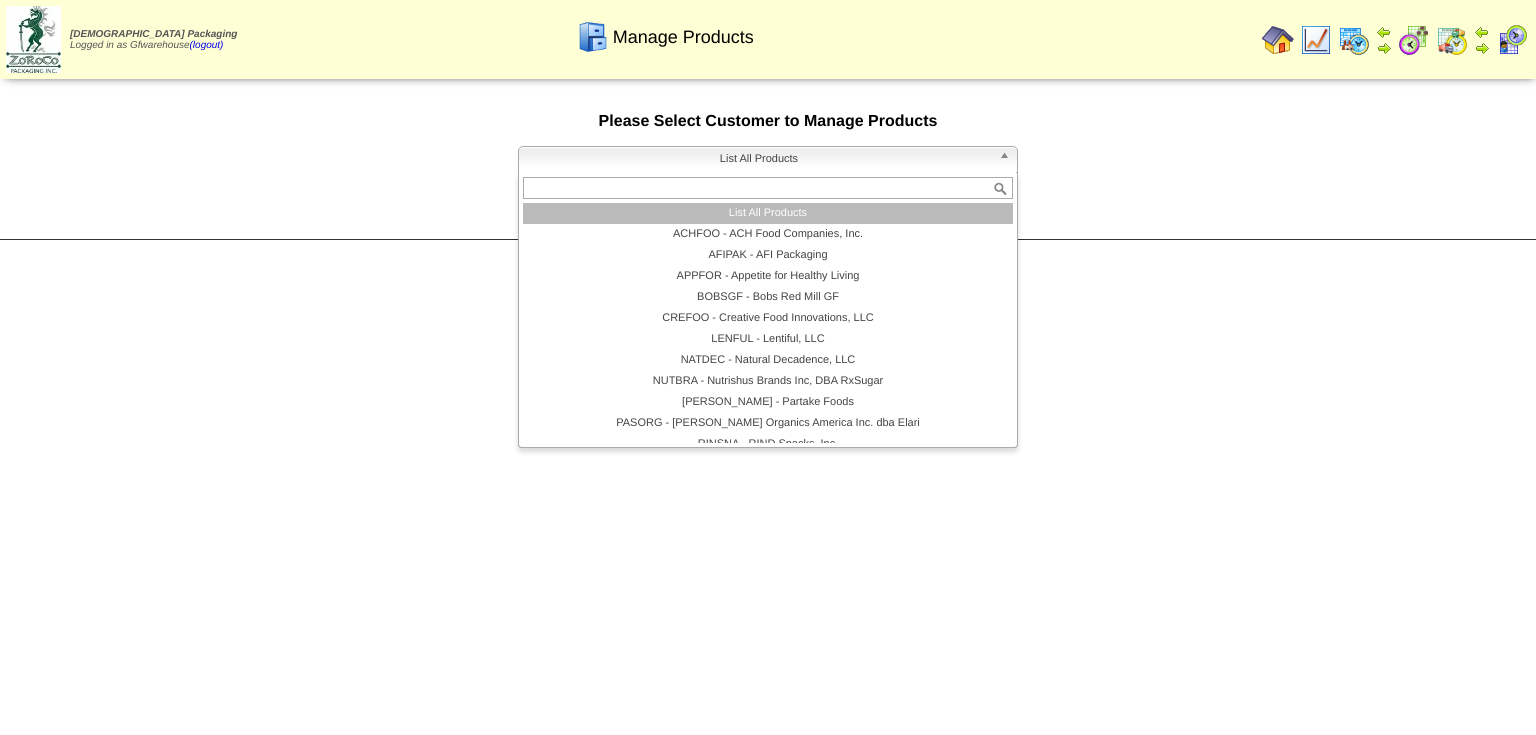 click at bounding box center [1008, 160] 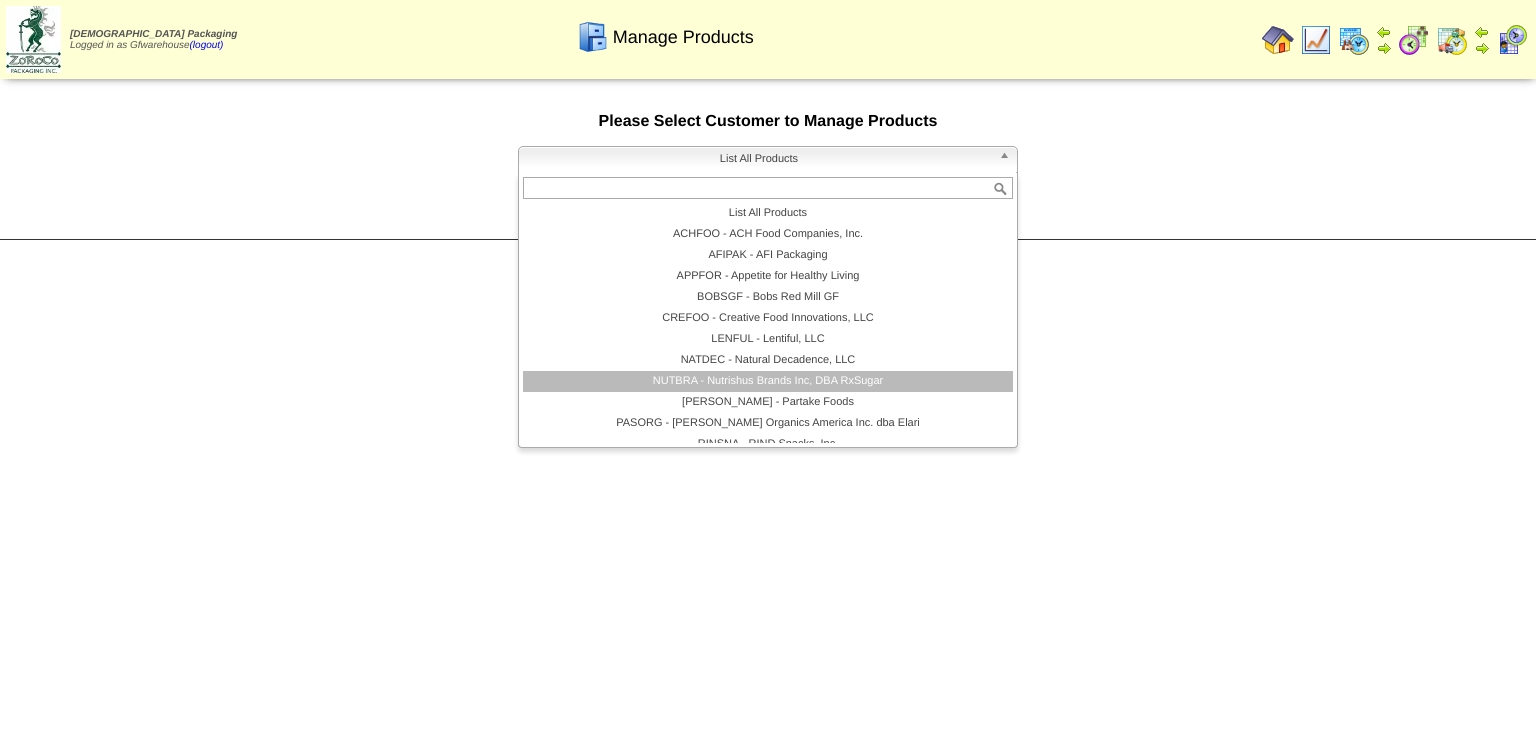 scroll, scrollTop: 96, scrollLeft: 0, axis: vertical 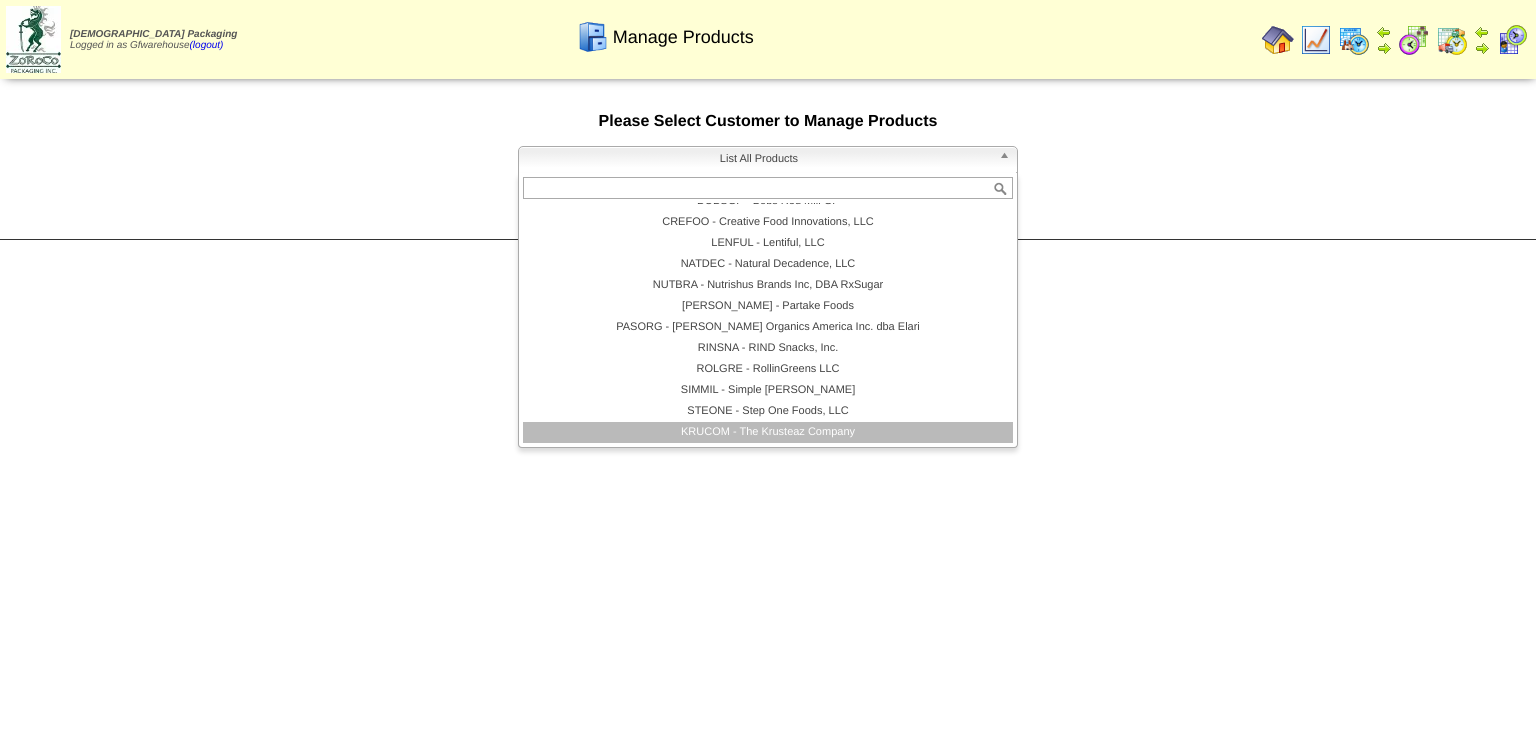click on "KRUCOM - The Krusteaz Company" at bounding box center [768, 432] 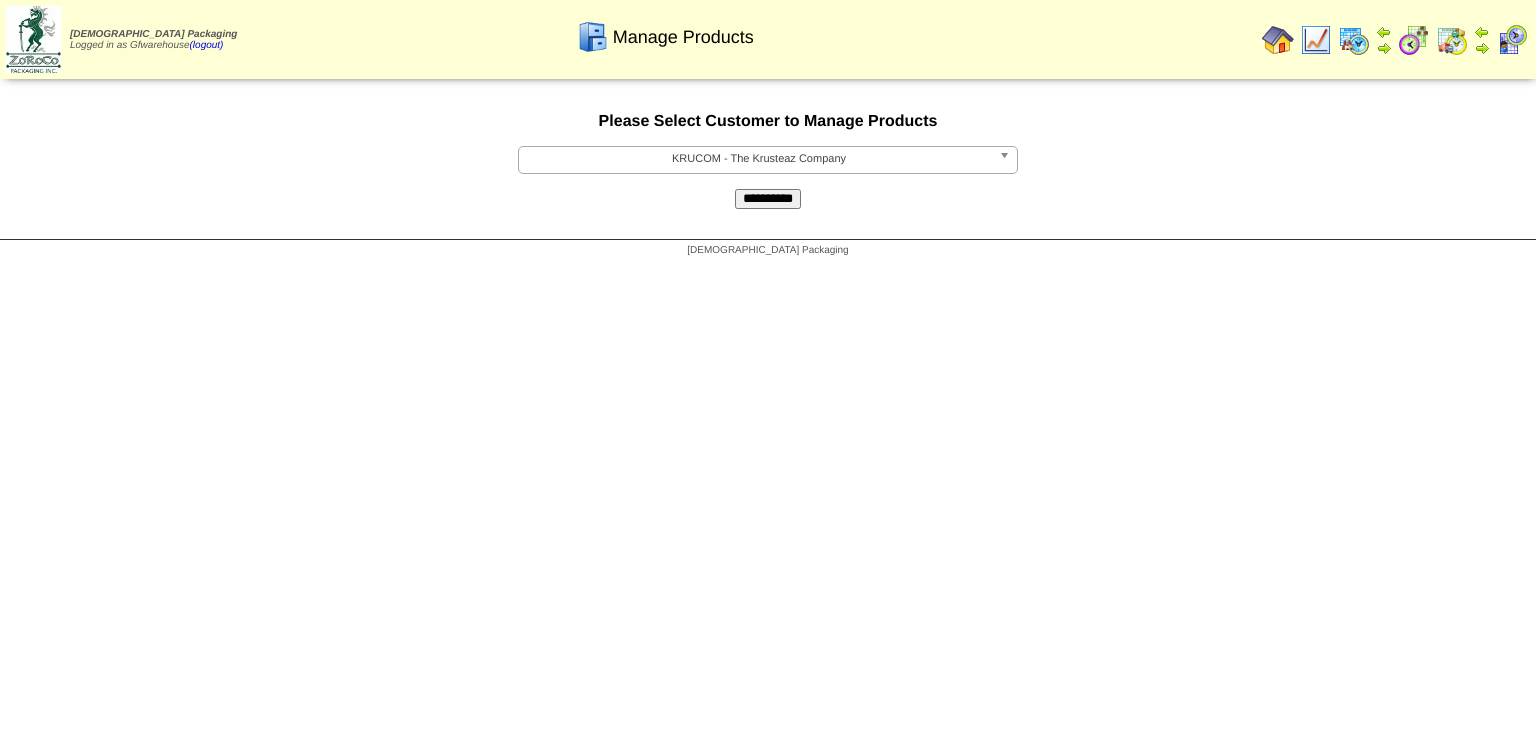 click on "**********" at bounding box center [768, 199] 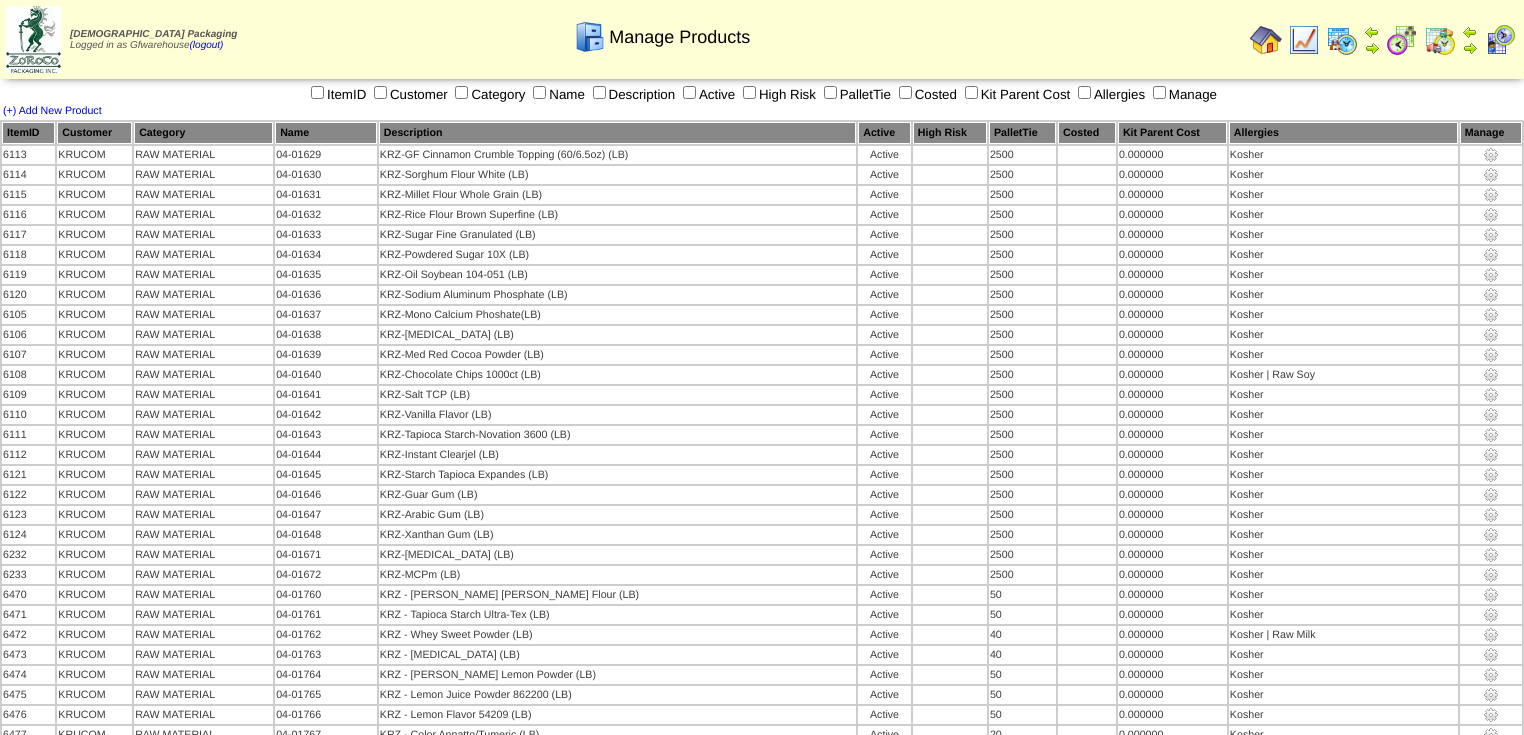 scroll, scrollTop: 0, scrollLeft: 0, axis: both 